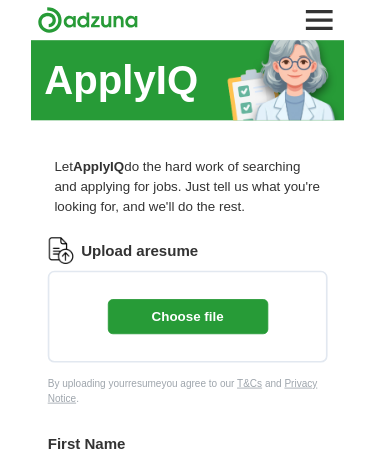 scroll, scrollTop: 0, scrollLeft: 0, axis: both 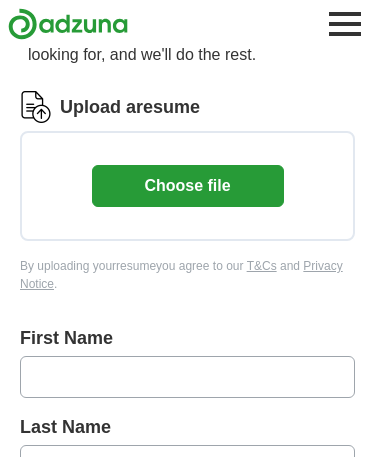 click on "Choose file" at bounding box center (188, 187) 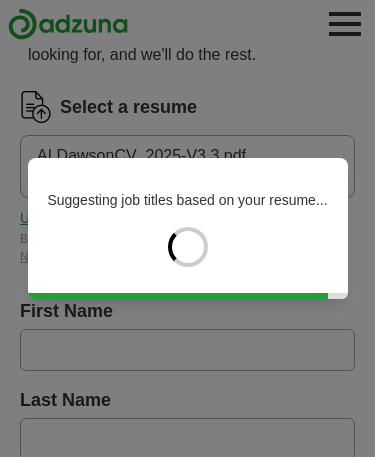 type on "*******" 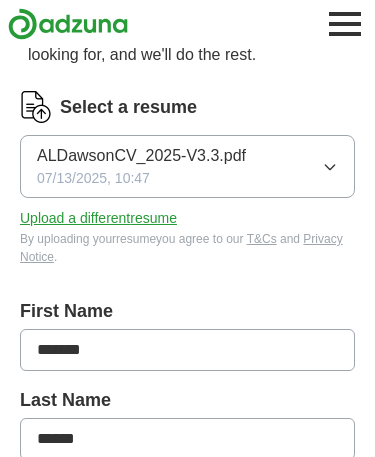 click on "*******" at bounding box center [187, 350] 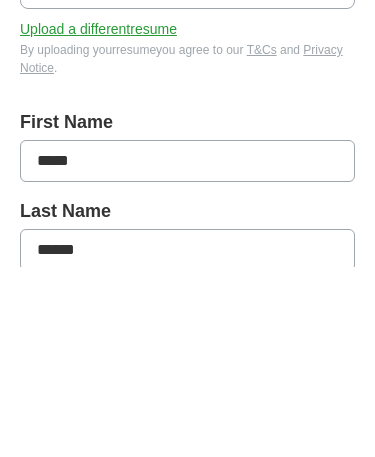 type on "*****" 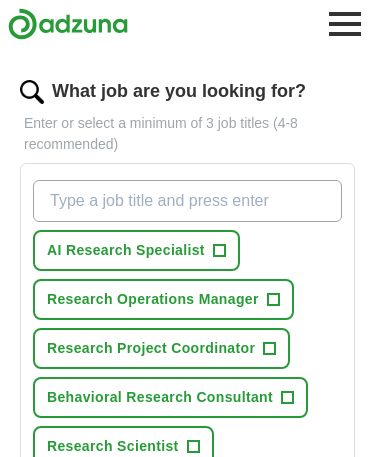 scroll, scrollTop: 623, scrollLeft: 0, axis: vertical 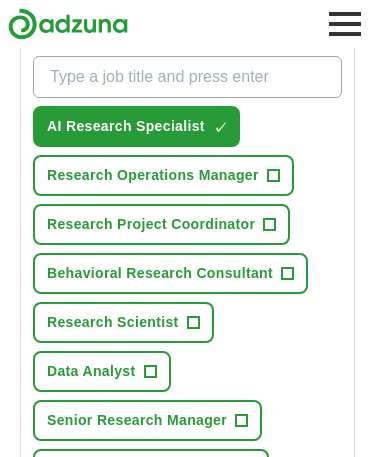 click on "Behavioral Research Consultant +" at bounding box center [170, 274] 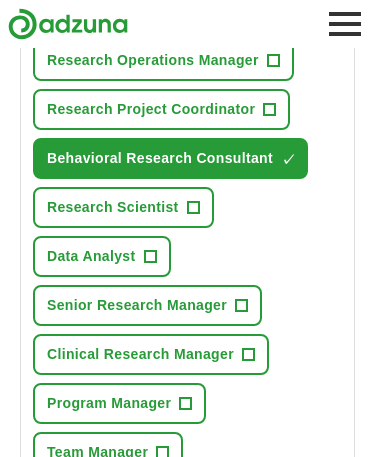 scroll, scrollTop: 867, scrollLeft: 0, axis: vertical 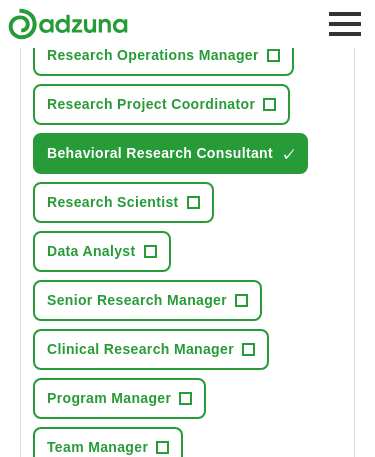 click on "+" at bounding box center (242, 301) 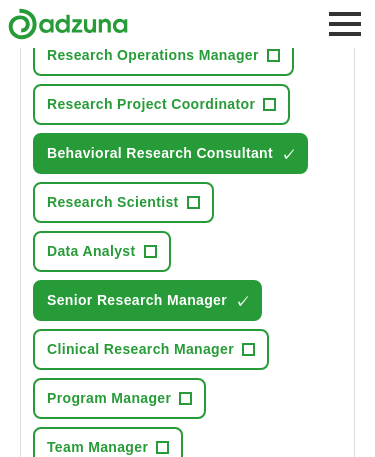click on "Clinical Research Manager +" at bounding box center [151, 349] 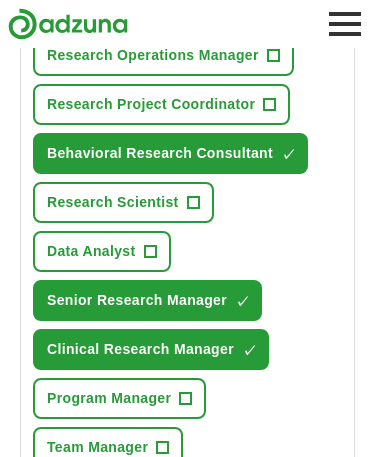 click on "Program Manager +" at bounding box center (119, 398) 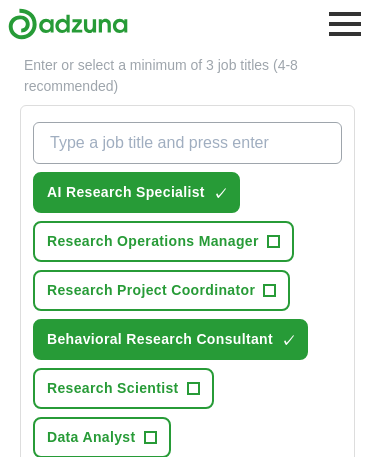 scroll, scrollTop: 608, scrollLeft: 0, axis: vertical 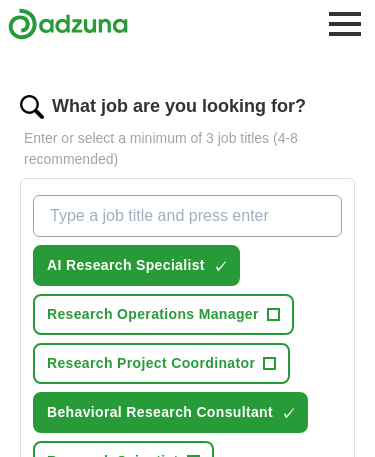 click on "What job are you looking for?" at bounding box center [187, 216] 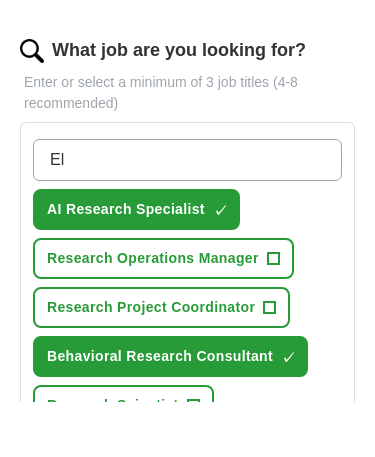 type on "E" 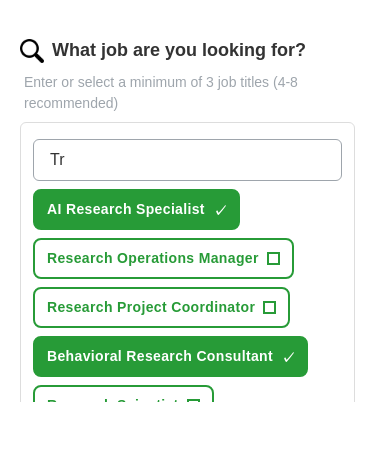 type on "T" 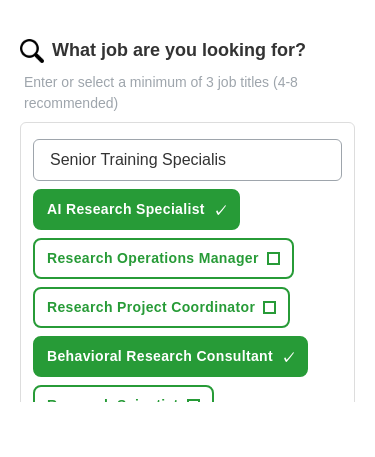 type on "Senior Training Specialist" 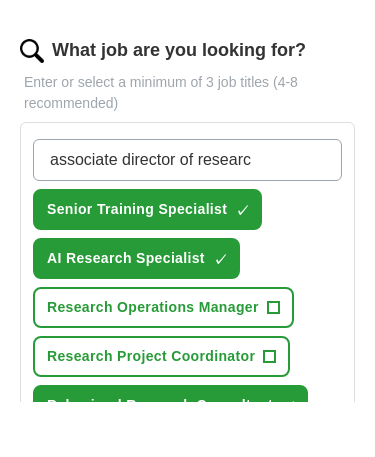 type on "associate director of research" 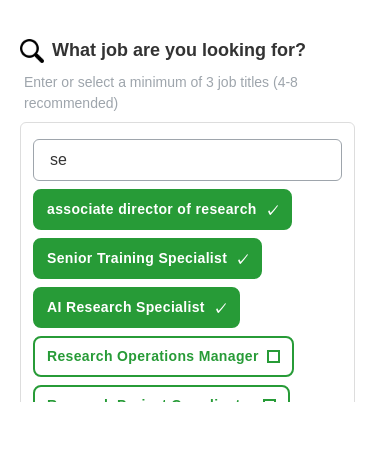 type on "s" 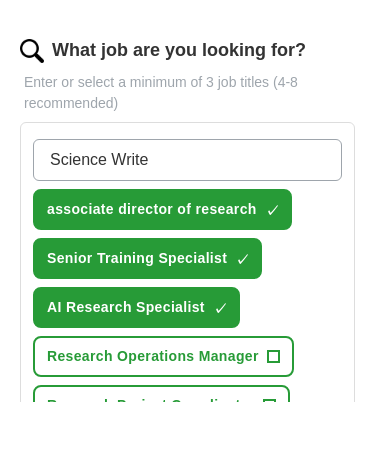 type on "Science Writer" 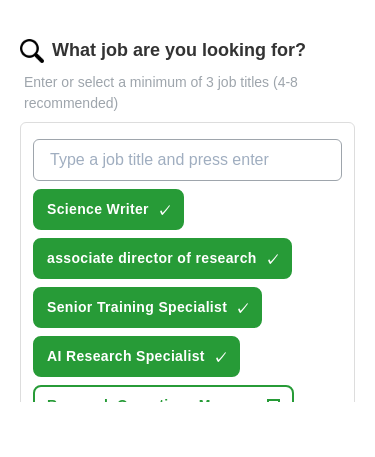 type on "s" 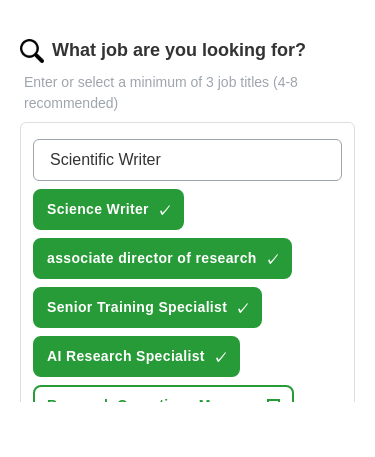 type on "Scientific Writer" 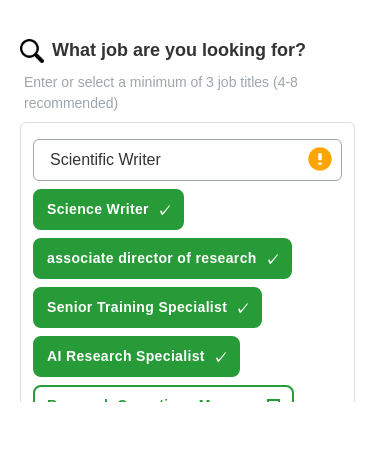 scroll, scrollTop: 663, scrollLeft: 0, axis: vertical 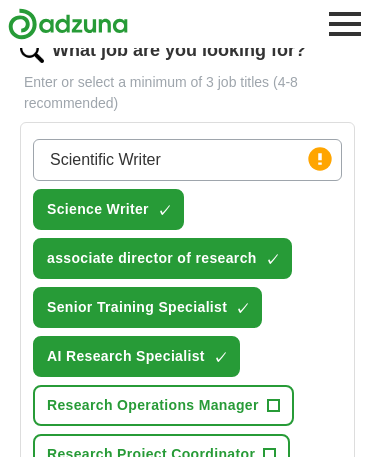 click on "Scientific Writer" at bounding box center (187, 161) 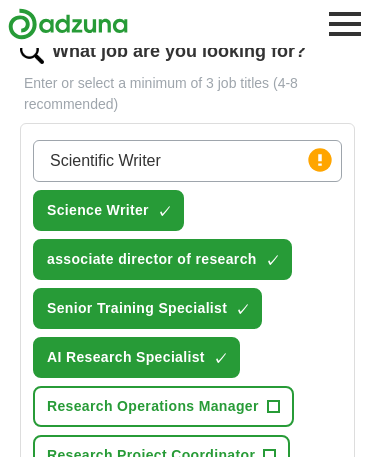 type 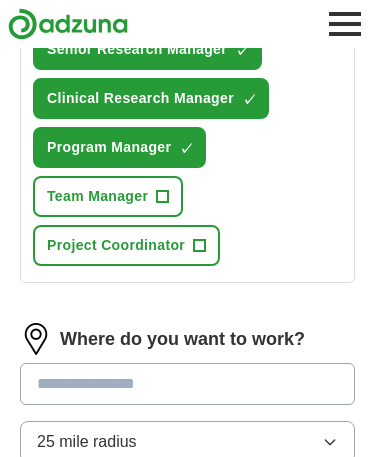 scroll, scrollTop: 1314, scrollLeft: 0, axis: vertical 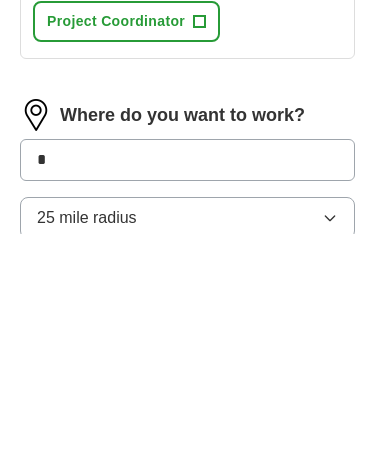 type on "*" 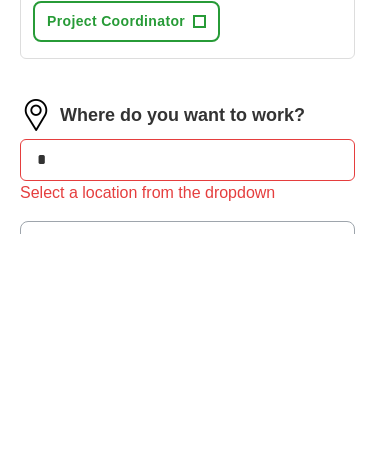 scroll, scrollTop: 1538, scrollLeft: 0, axis: vertical 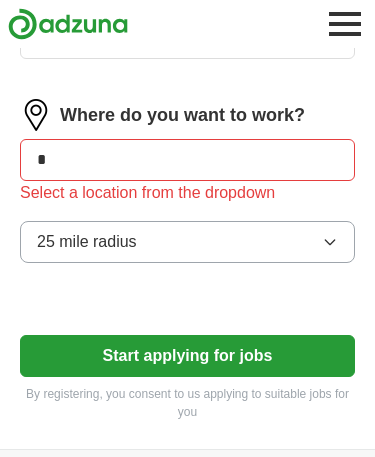click on "25 mile radius" at bounding box center (187, 242) 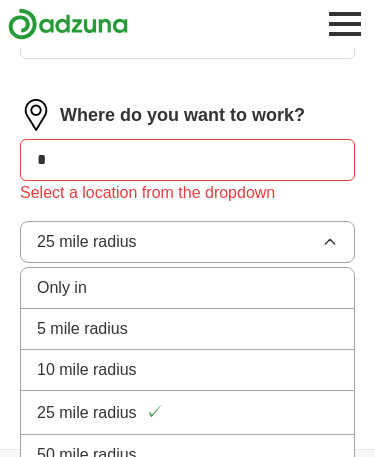 click on "100 mile radius" at bounding box center [187, 496] 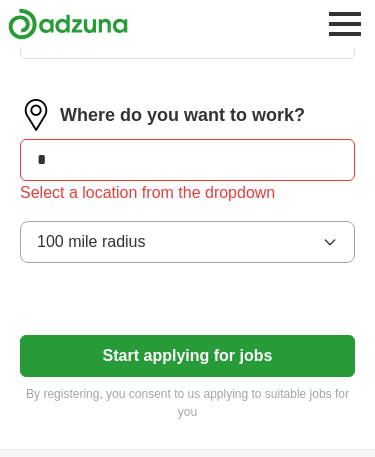 click on "*" at bounding box center (187, 160) 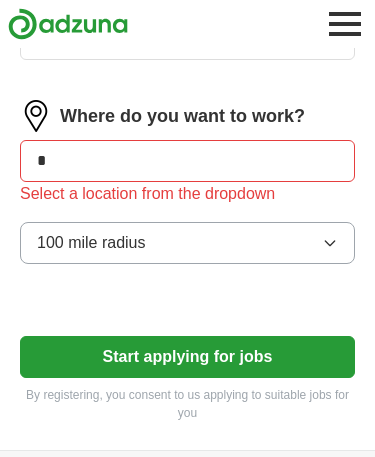 type on "*" 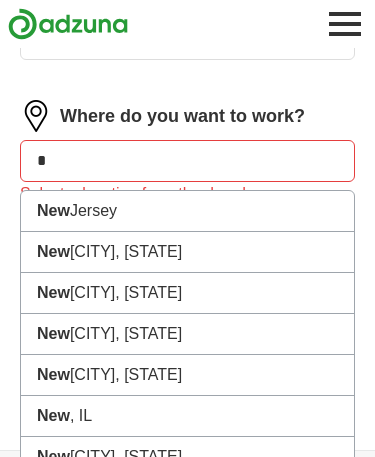 type on "*" 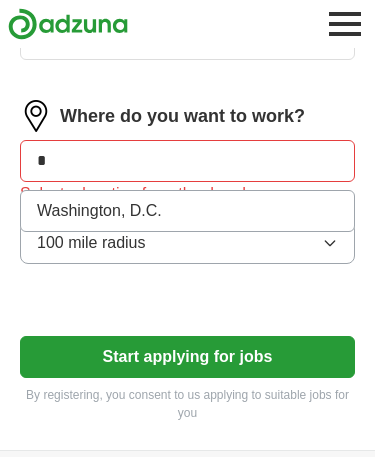type on "*" 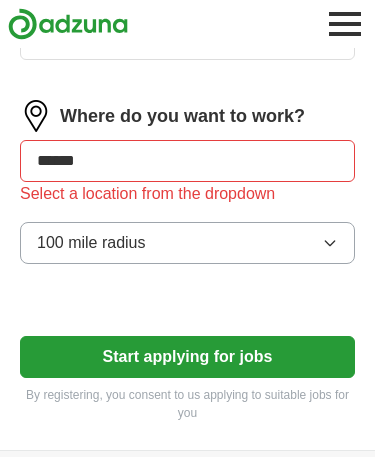 type on "*******" 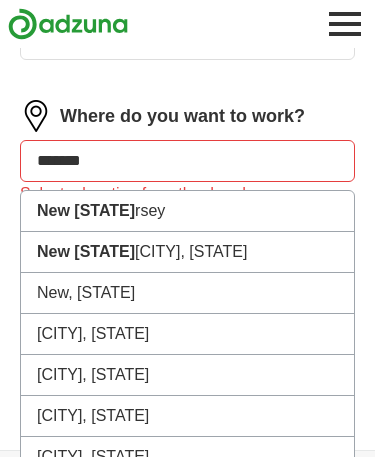 click on "New [STATE] rsey" at bounding box center (187, 211) 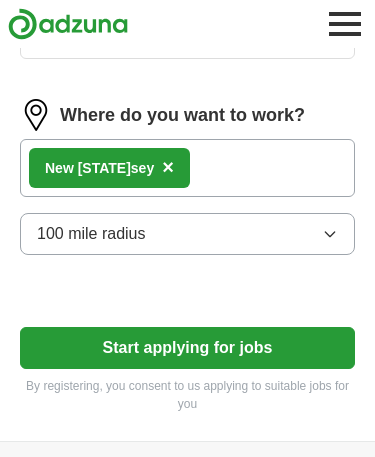 scroll, scrollTop: 1538, scrollLeft: 0, axis: vertical 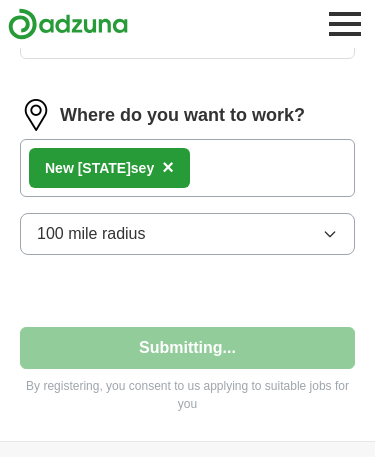 select on "**" 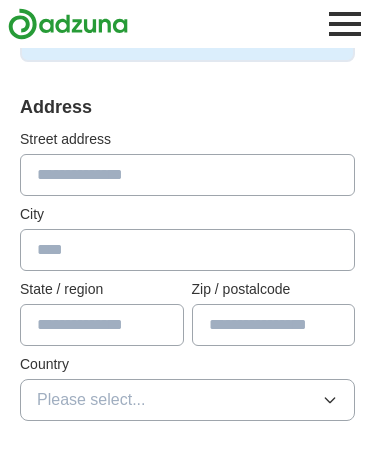 scroll, scrollTop: 368, scrollLeft: 0, axis: vertical 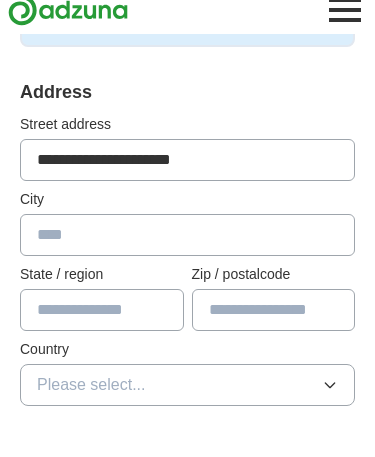 type on "**********" 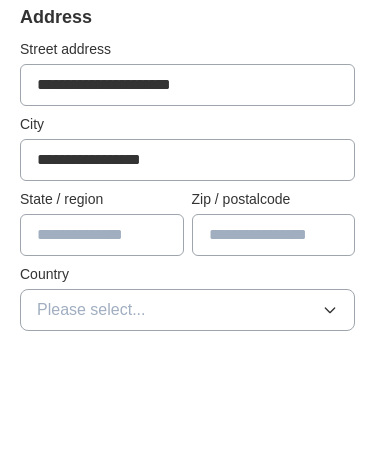type on "**********" 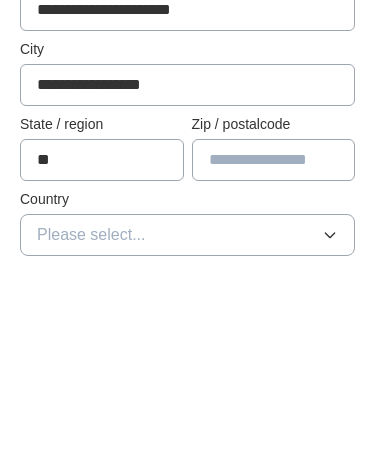 type on "**" 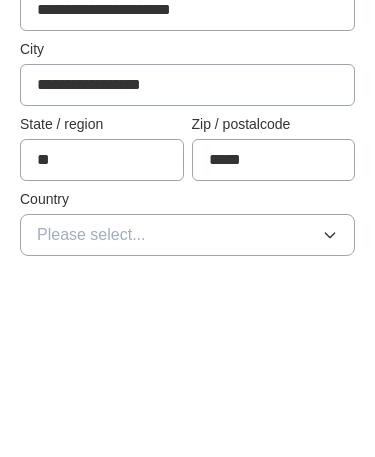 type on "*****" 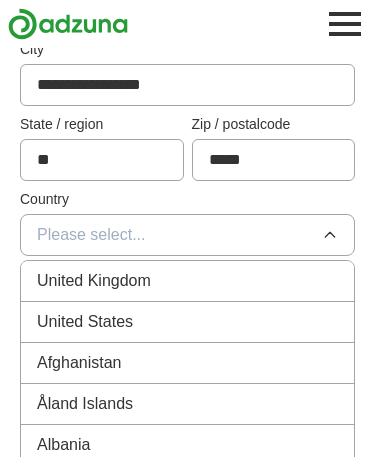 click on "United States" at bounding box center [187, 322] 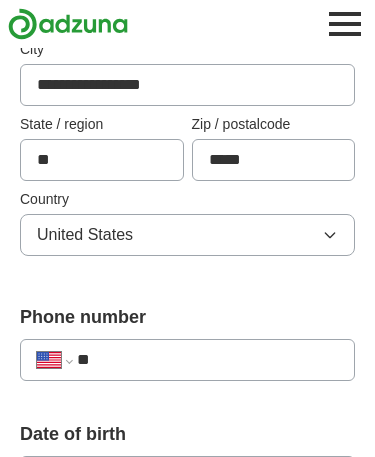 click on "**" at bounding box center [207, 360] 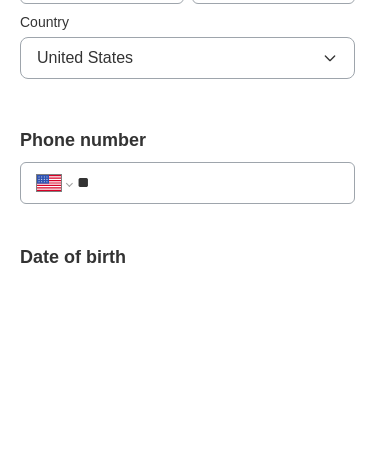 type 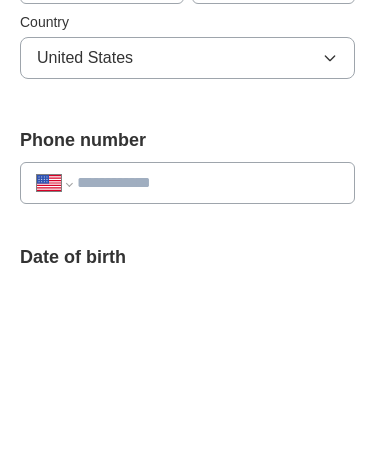 select on "**" 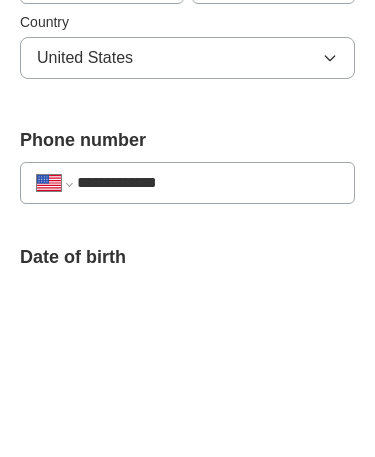select on "**" 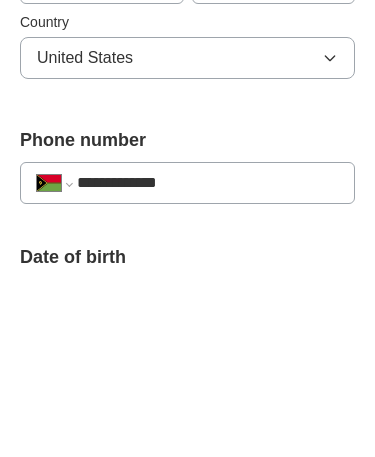 scroll, scrollTop: 711, scrollLeft: 0, axis: vertical 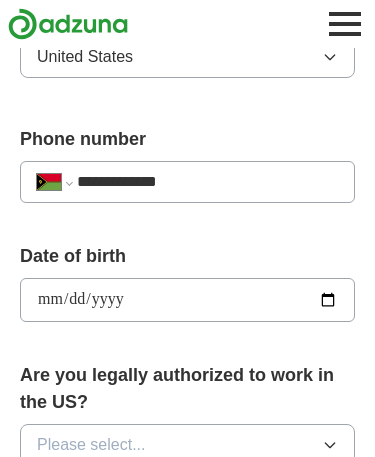 type on "**********" 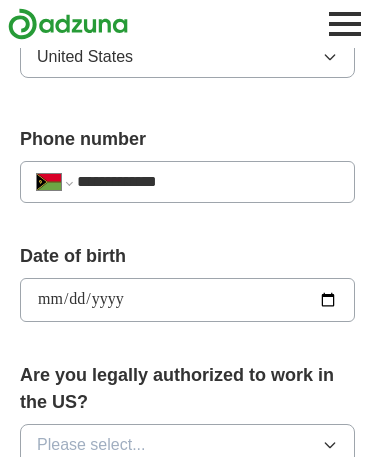 click on "Please select..." at bounding box center (187, 445) 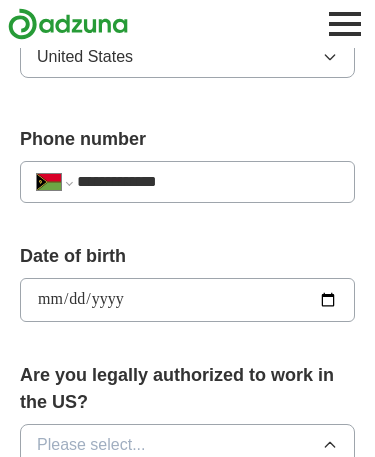 click on "Yes" at bounding box center [187, 491] 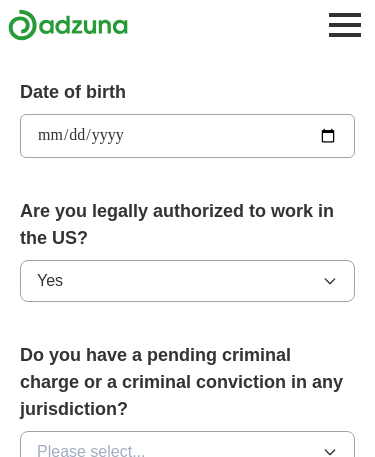 click on "Please select..." at bounding box center (187, 451) 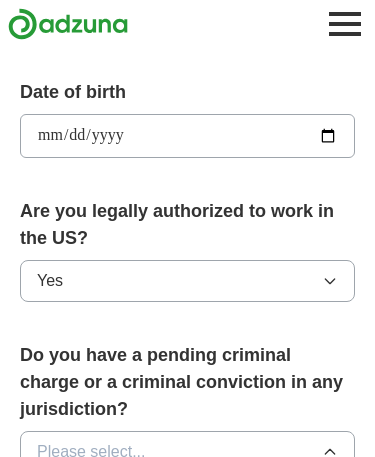 click on "No" at bounding box center (187, 539) 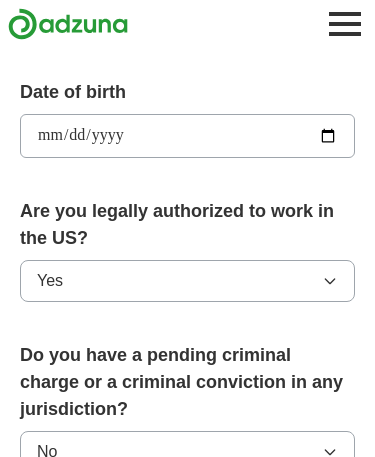 click on "Please select..." at bounding box center [187, 596] 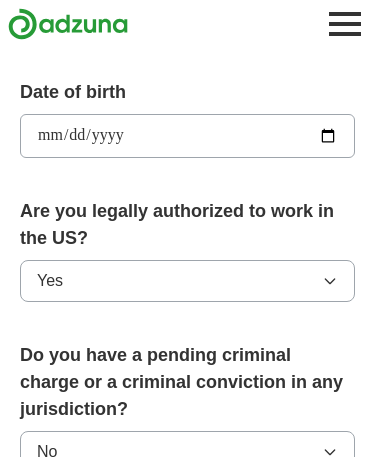 click on "Yes" at bounding box center (187, 642) 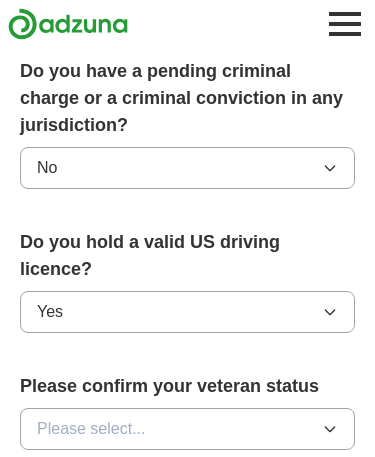 click on "Please select..." at bounding box center (187, 430) 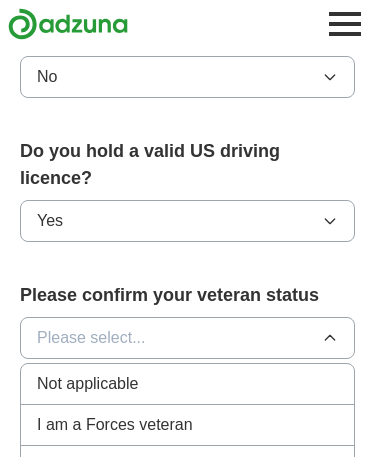 scroll, scrollTop: 1250, scrollLeft: 0, axis: vertical 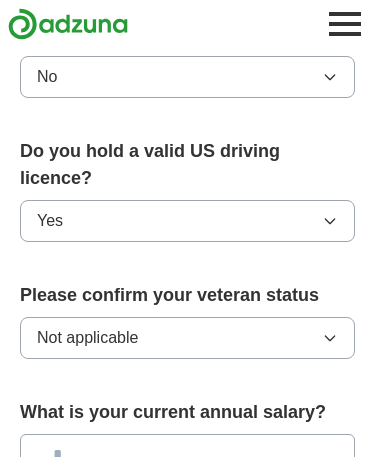click at bounding box center [187, 455] 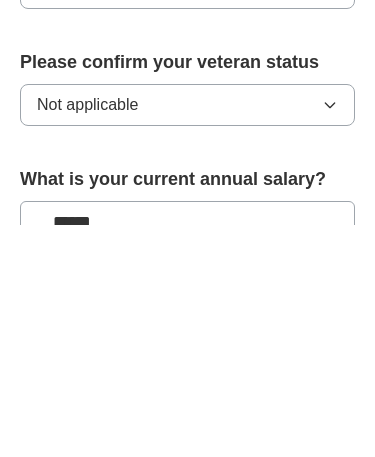 type on "*******" 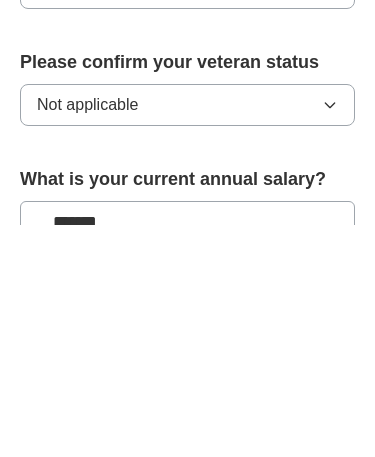 click on "Please select..." at bounding box center [187, 572] 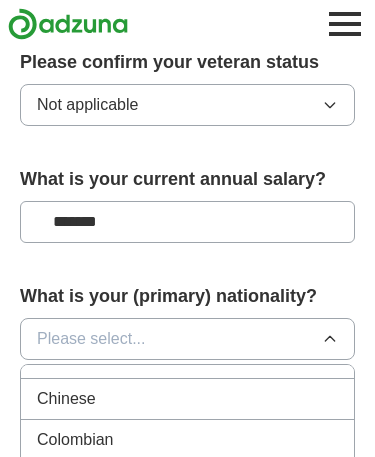 scroll, scrollTop: 1607, scrollLeft: 0, axis: vertical 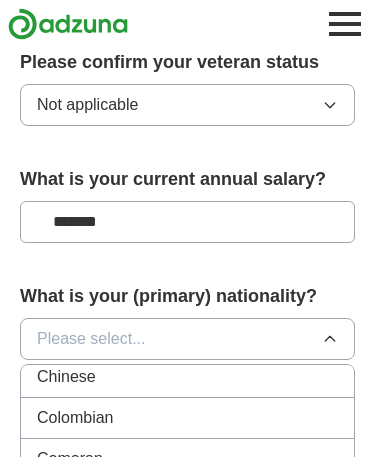 click on "Please select..." at bounding box center (187, 339) 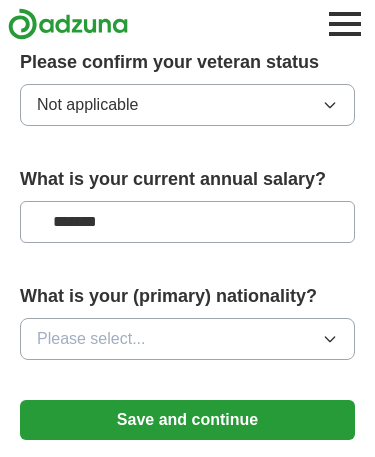 click on "Please select..." at bounding box center [187, 339] 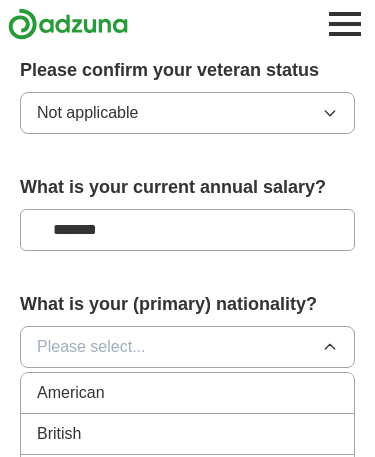 scroll, scrollTop: 1617, scrollLeft: 0, axis: vertical 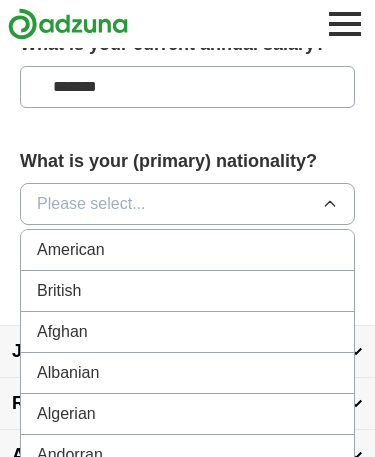 click on "American" at bounding box center (187, 251) 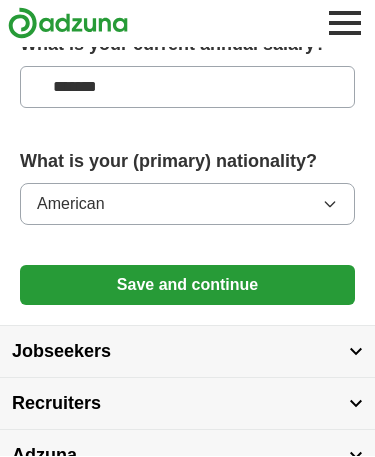 click on "Save and continue" at bounding box center [187, 286] 